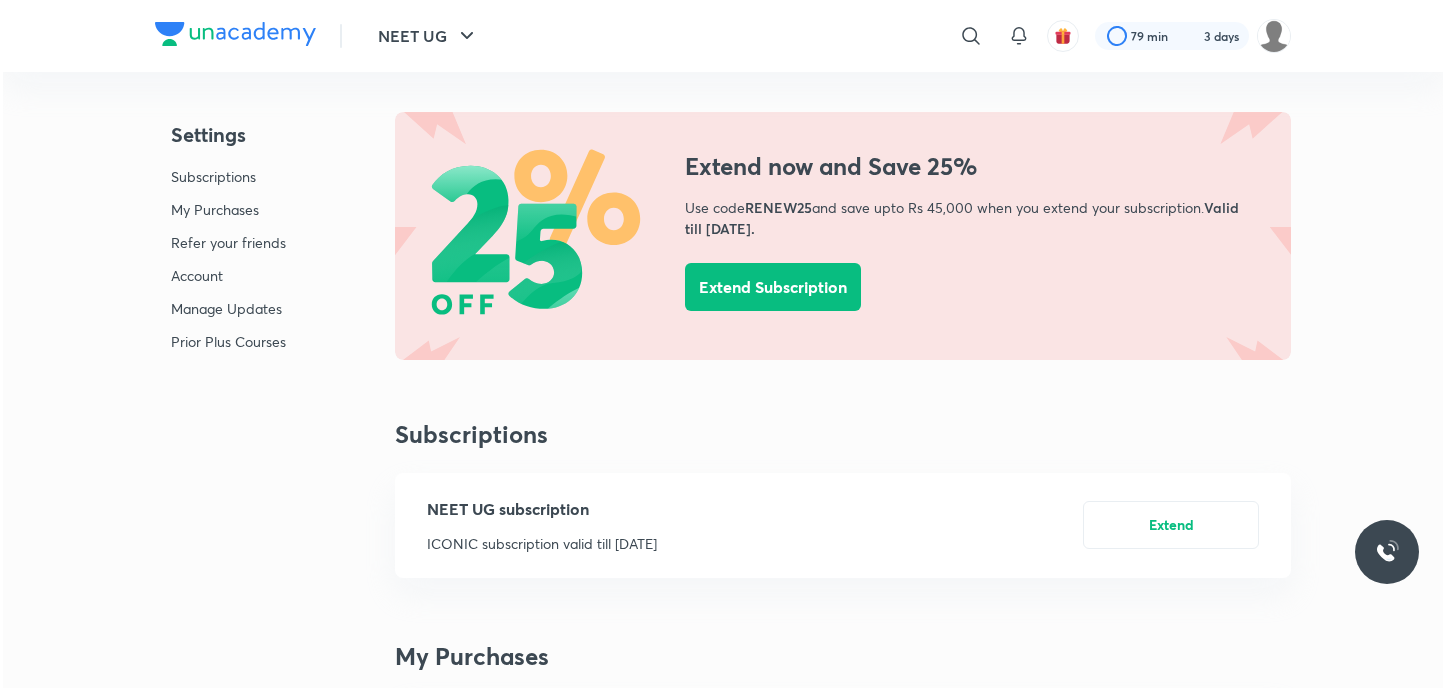 scroll, scrollTop: 0, scrollLeft: 0, axis: both 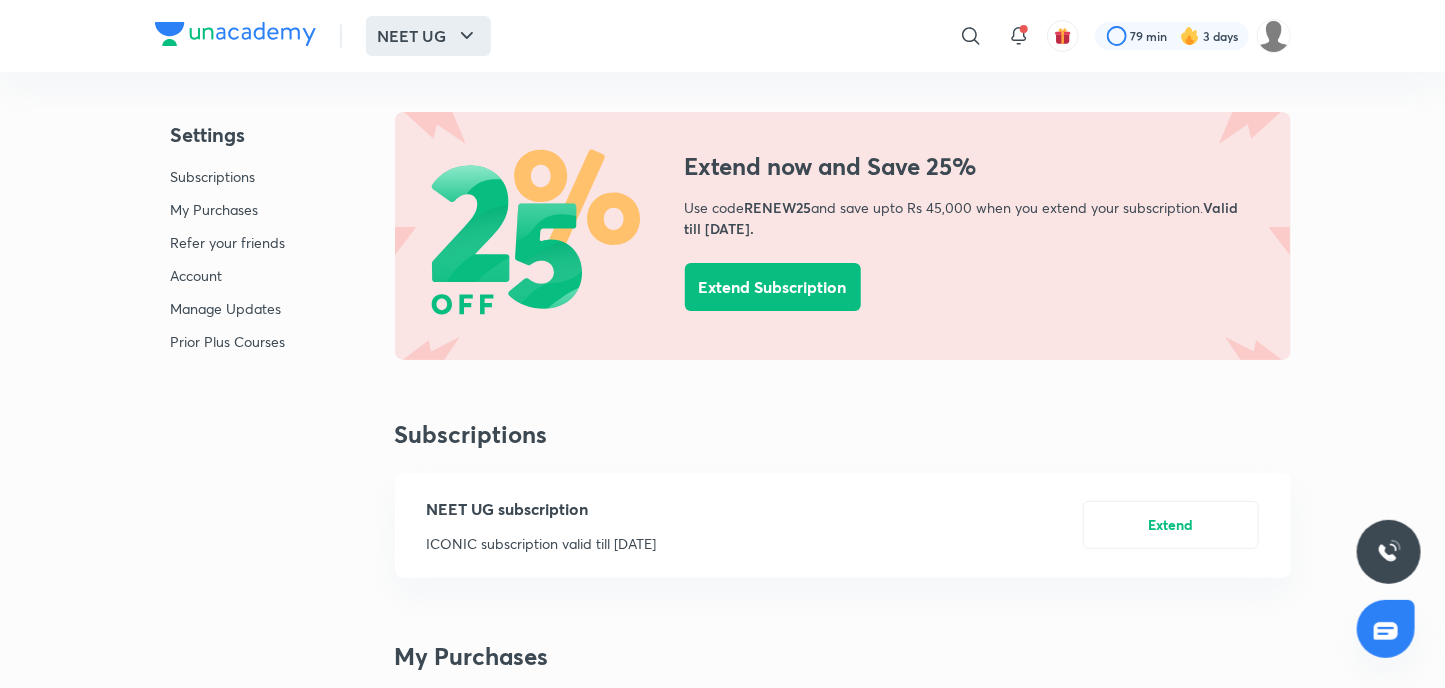 click 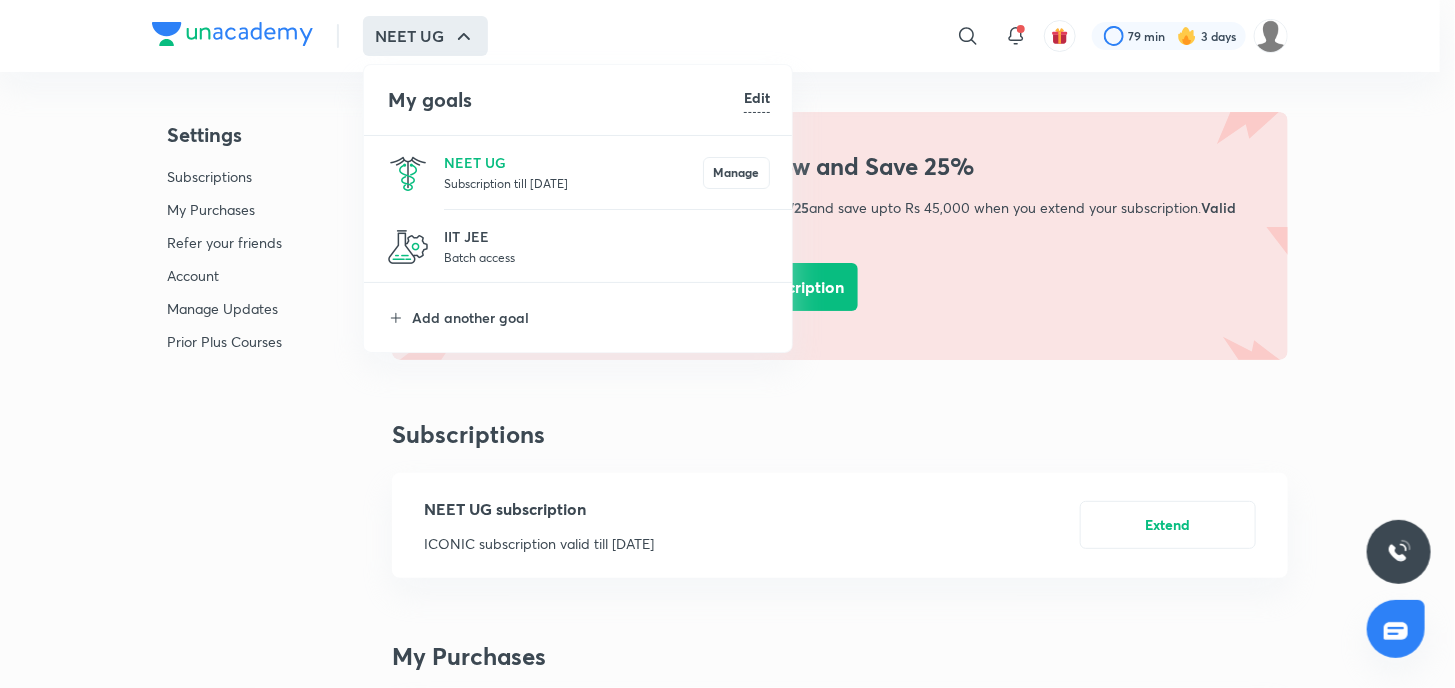 click on "Subscription till [DATE]" at bounding box center (573, 183) 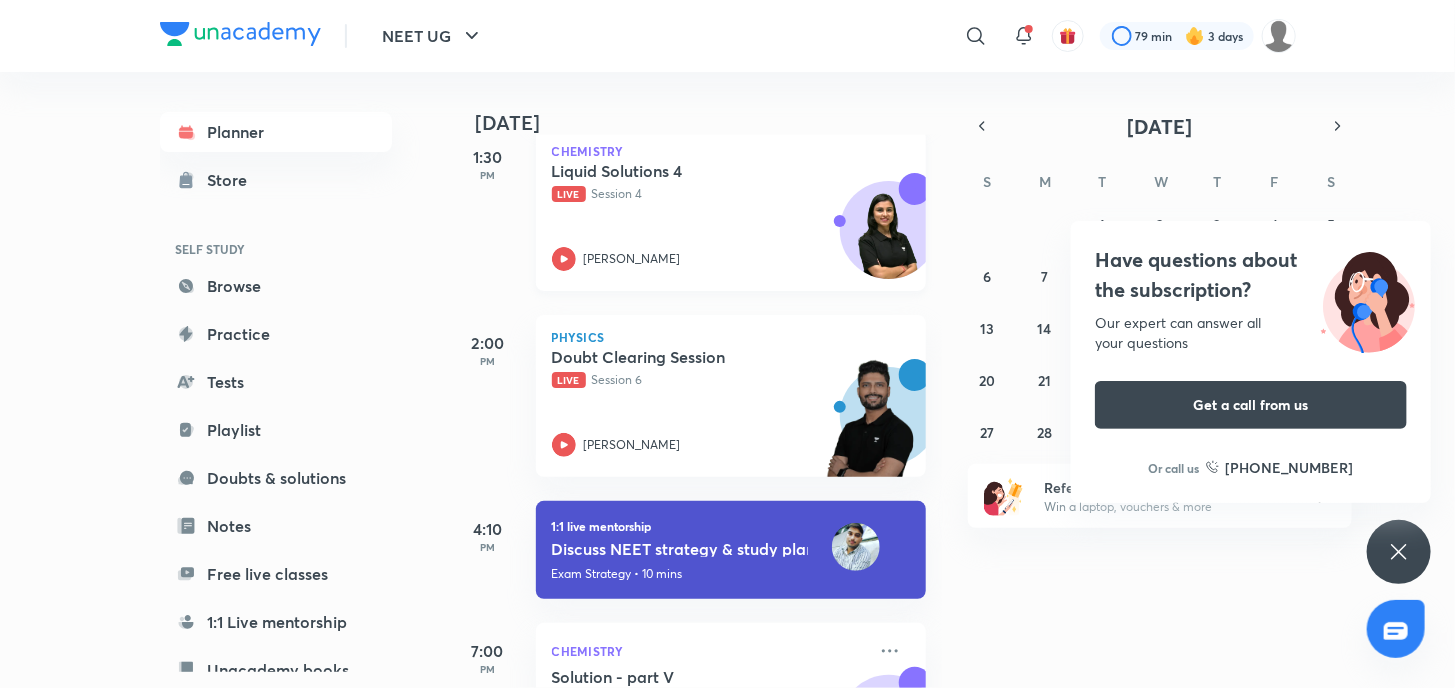 scroll, scrollTop: 1137, scrollLeft: 0, axis: vertical 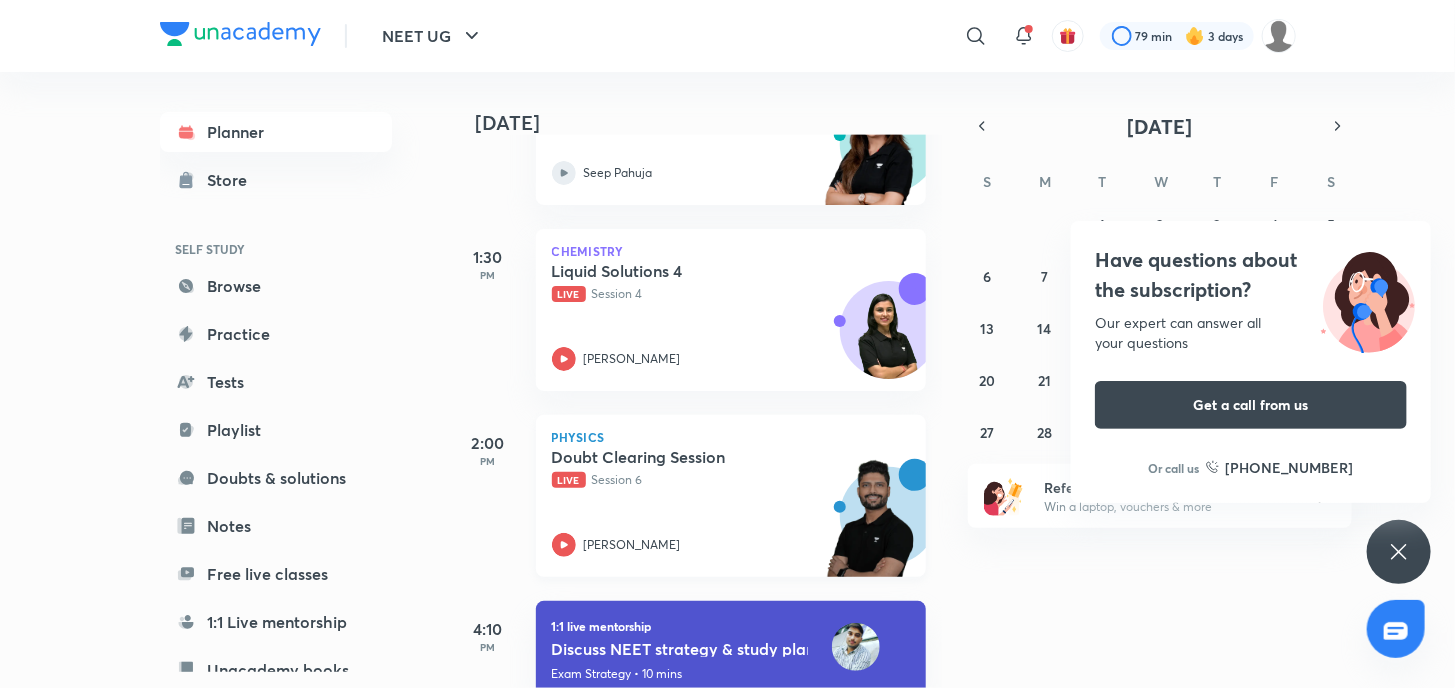 click on "Doubt Clearing Session Live Session 6 [PERSON_NAME]" at bounding box center (709, 502) 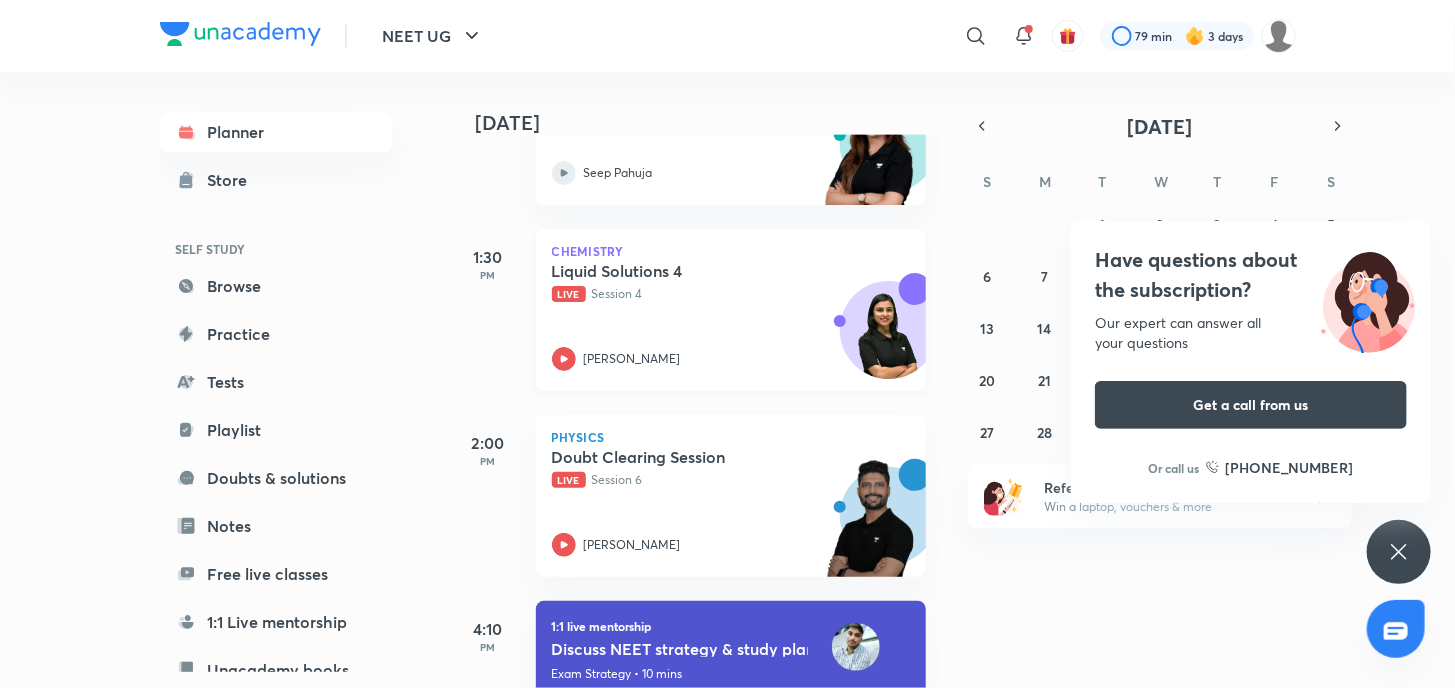 click on "[PERSON_NAME]" at bounding box center (632, 359) 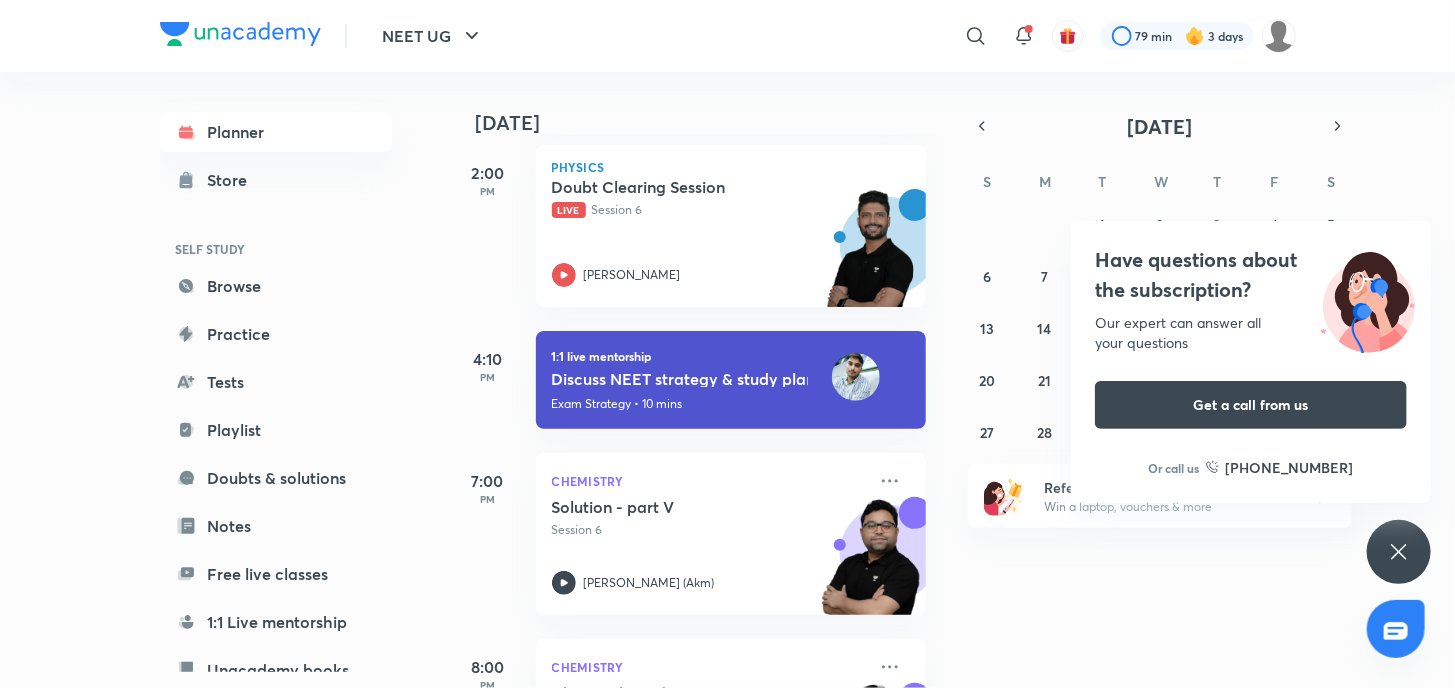 scroll, scrollTop: 1437, scrollLeft: 0, axis: vertical 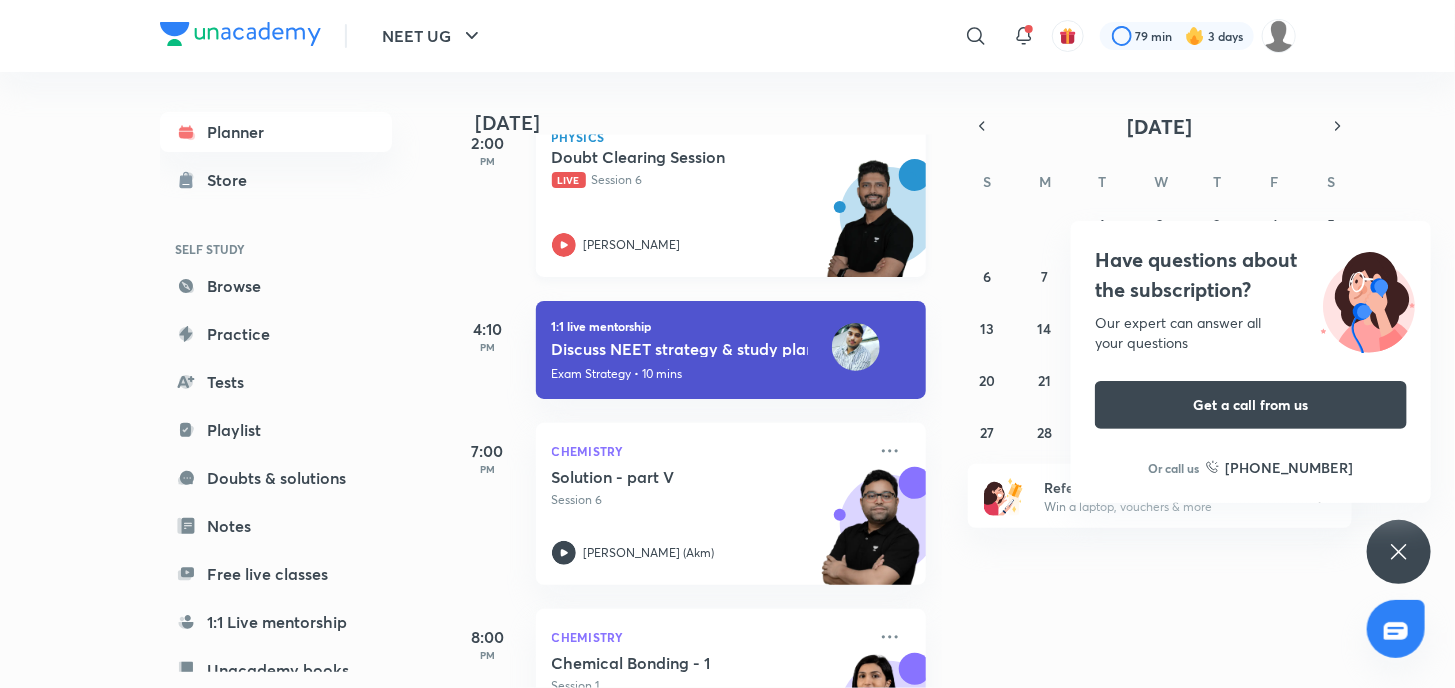 click on "Doubt Clearing Session Live Session 6 [PERSON_NAME]" at bounding box center (709, 202) 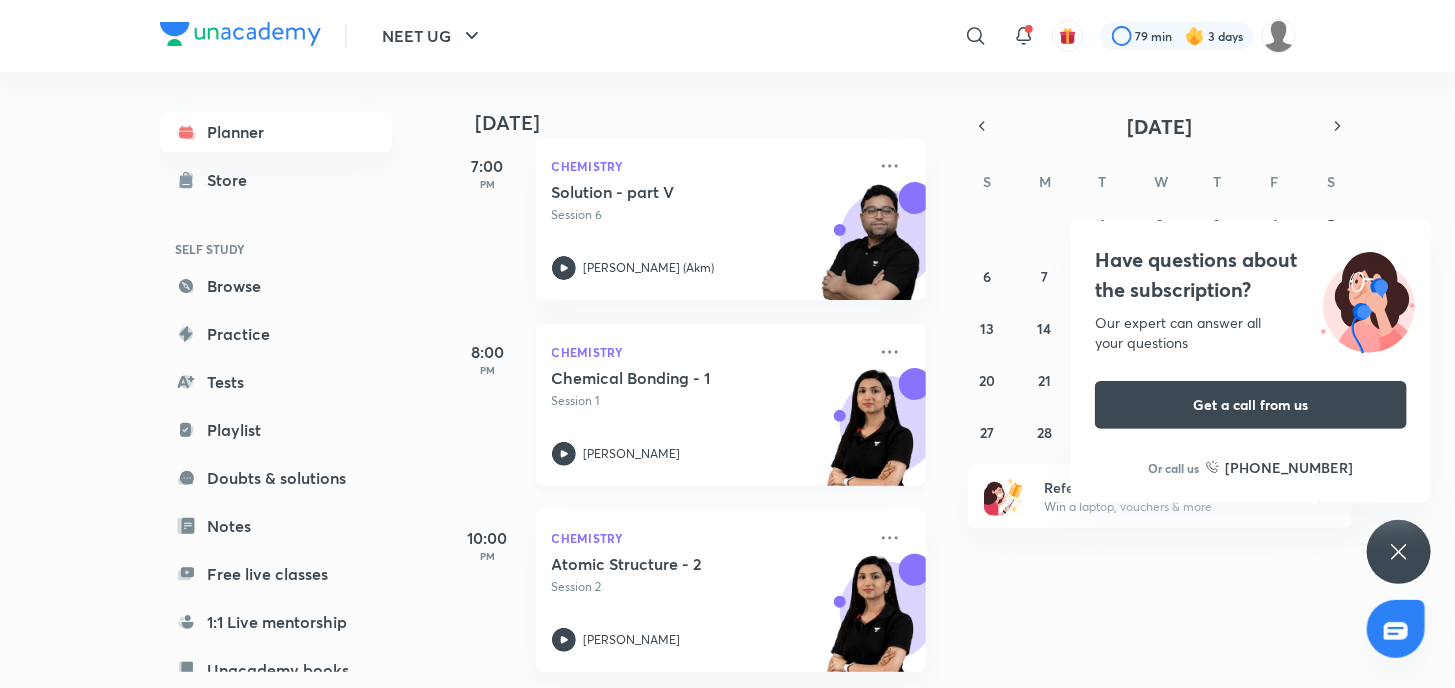 scroll, scrollTop: 1437, scrollLeft: 0, axis: vertical 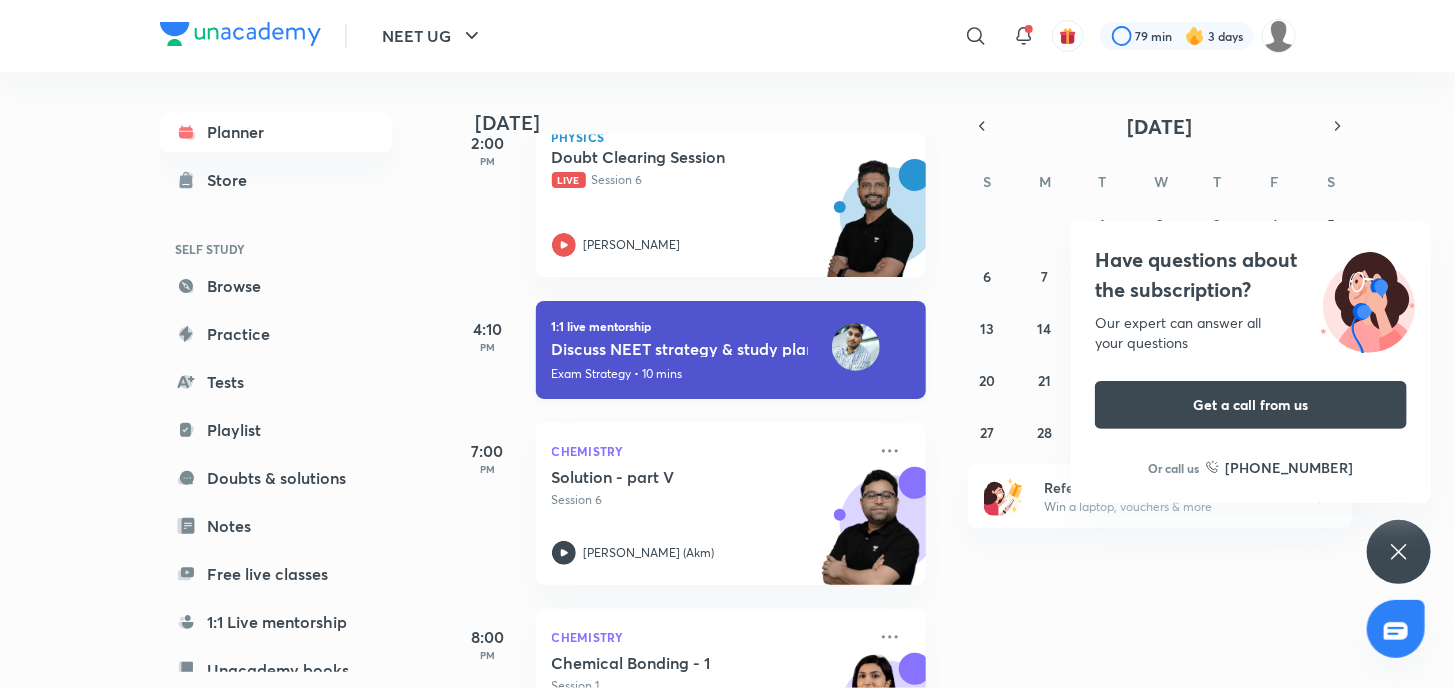 click on "1:1 live mentorship Discuss NEET strategy & study plan • [PERSON_NAME]  Exam Strategy • 10 mins" at bounding box center [731, 350] 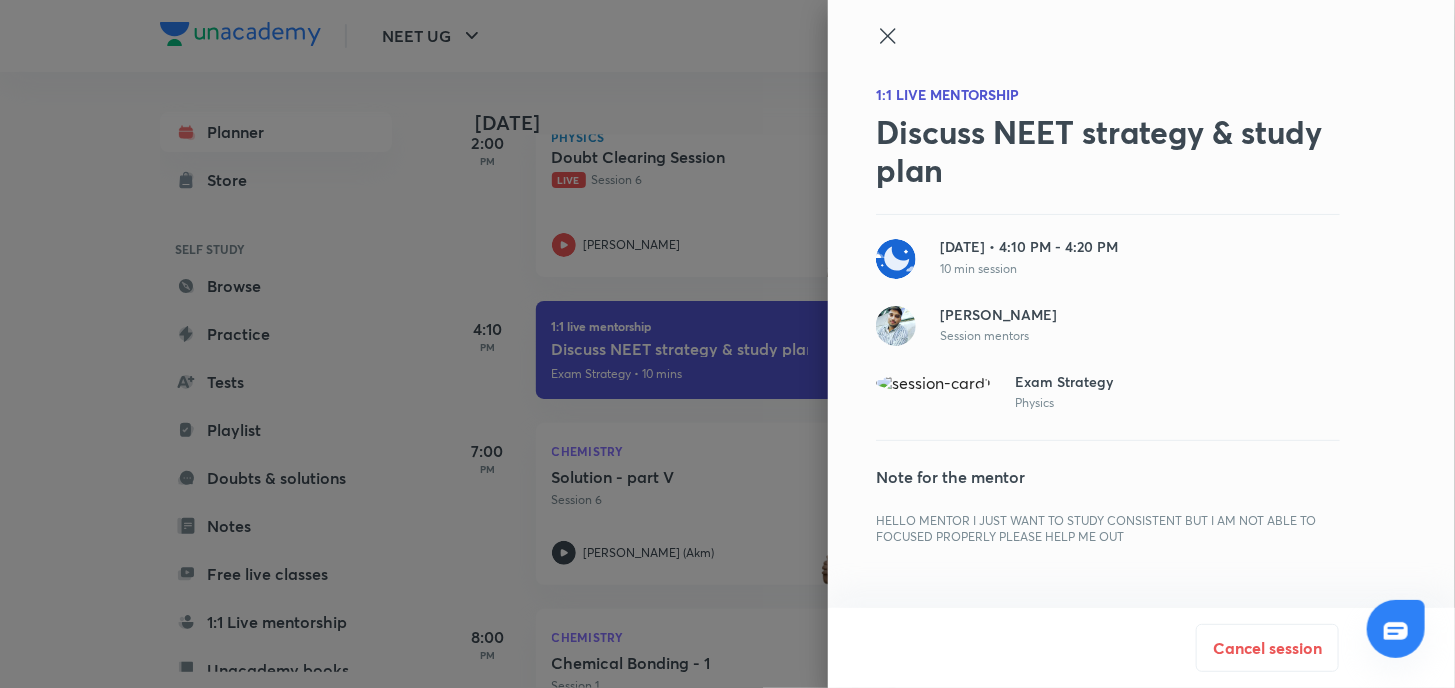 click at bounding box center (727, 344) 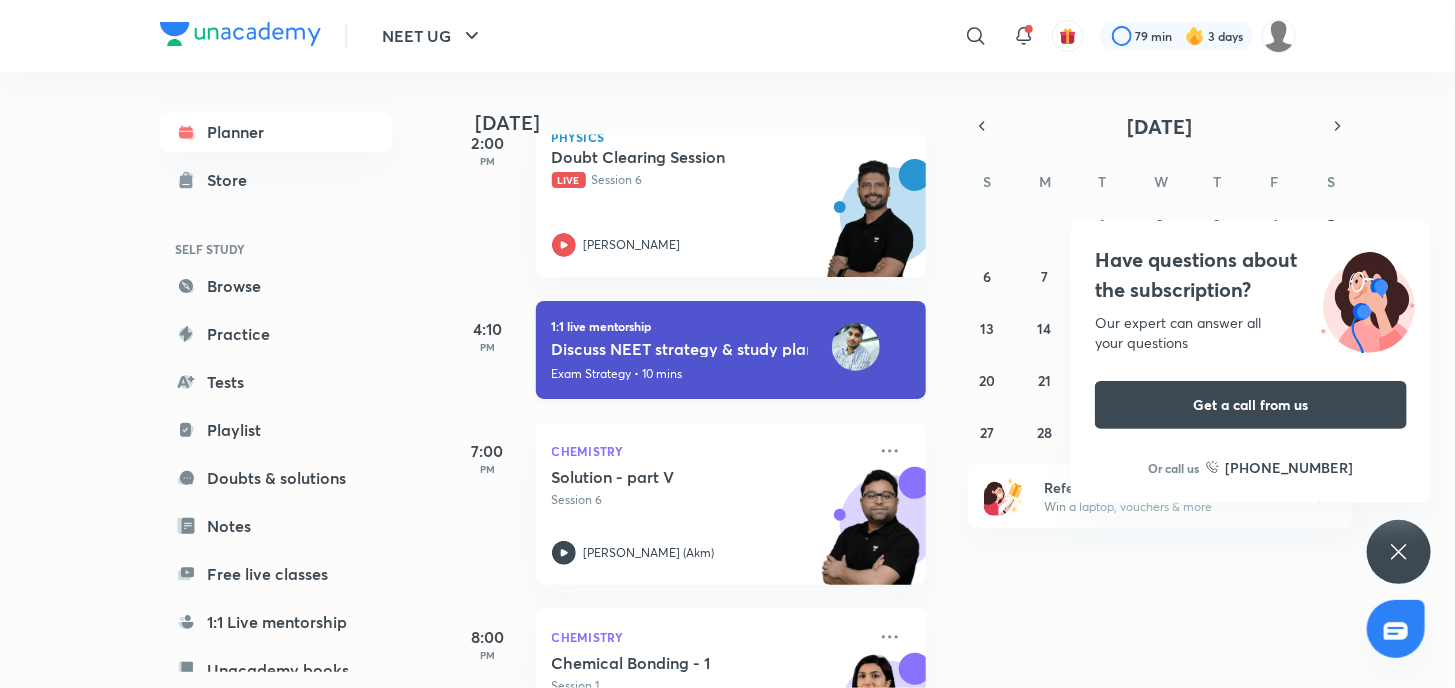 click on "1:1 live mentorship Discuss NEET strategy & study plan • [PERSON_NAME]  Exam Strategy • 10 mins" at bounding box center (731, 350) 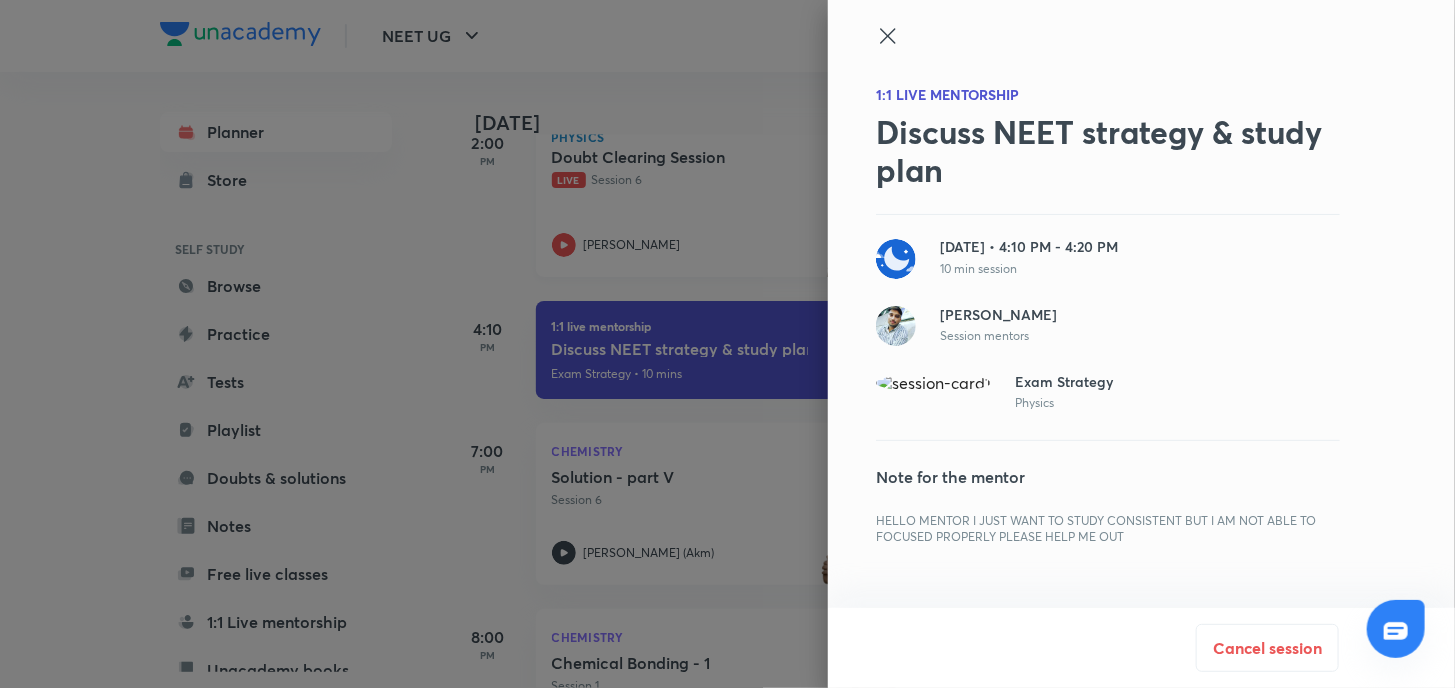 click at bounding box center [727, 344] 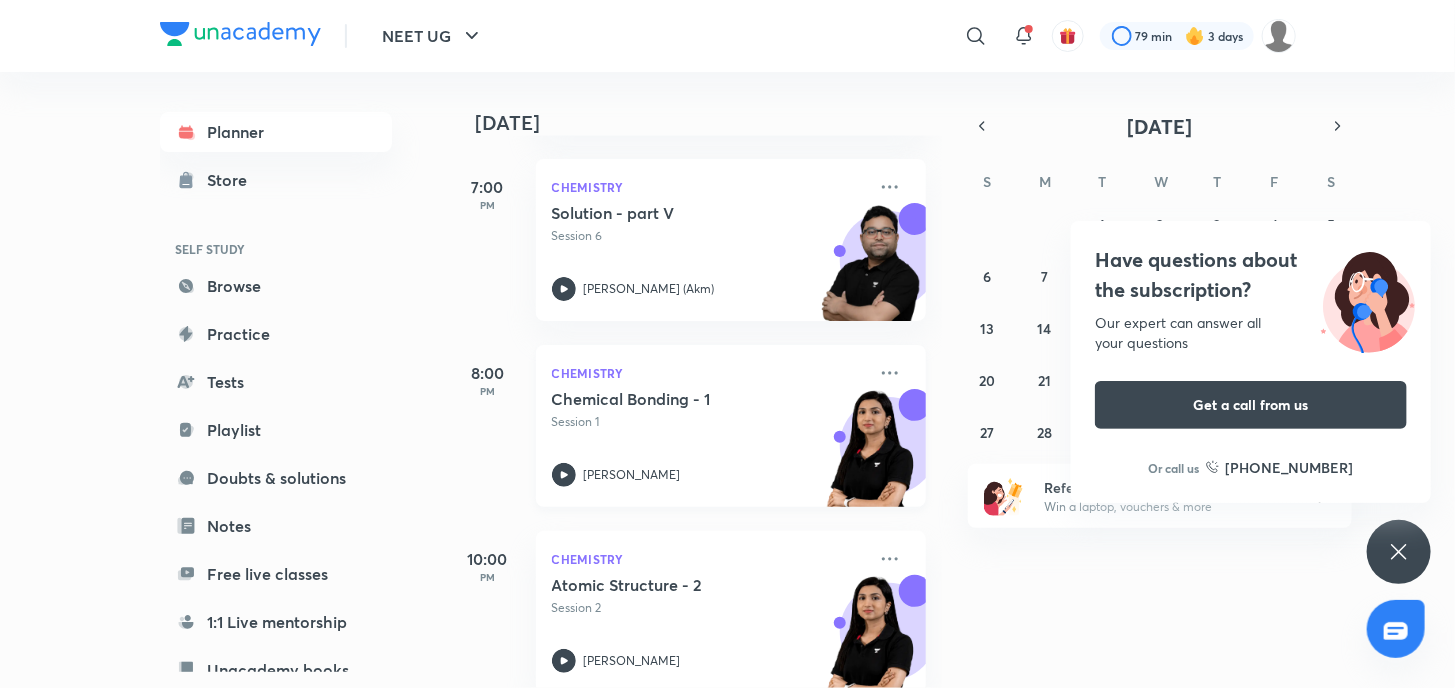 scroll, scrollTop: 1737, scrollLeft: 0, axis: vertical 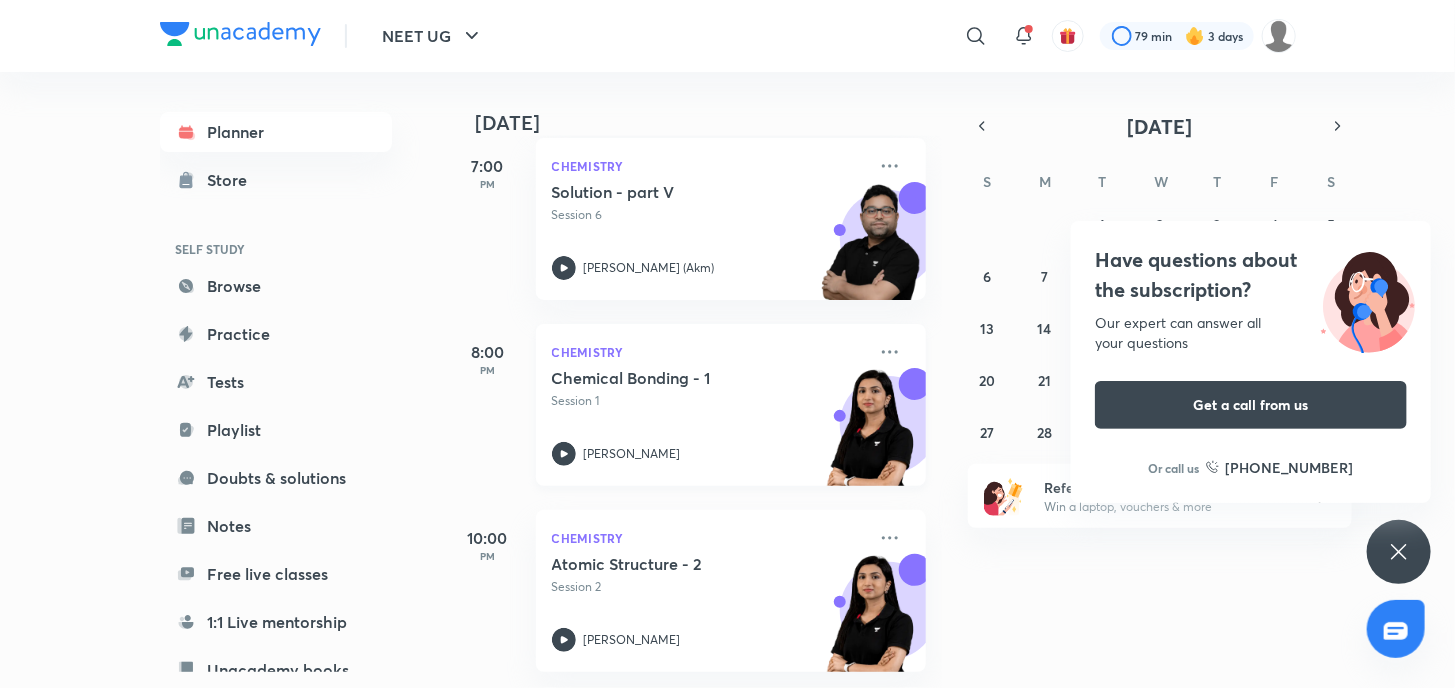 click on "Chemical Bonding - 1" at bounding box center [676, 378] 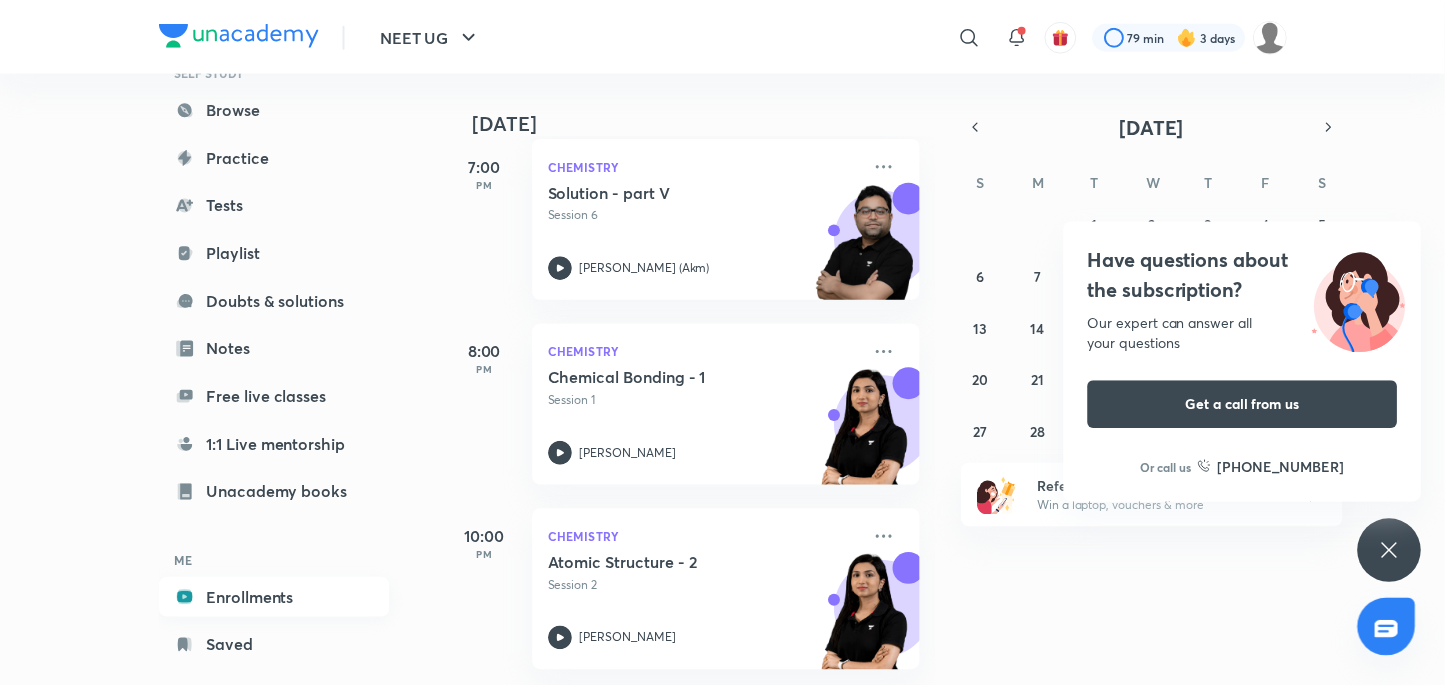 scroll, scrollTop: 211, scrollLeft: 0, axis: vertical 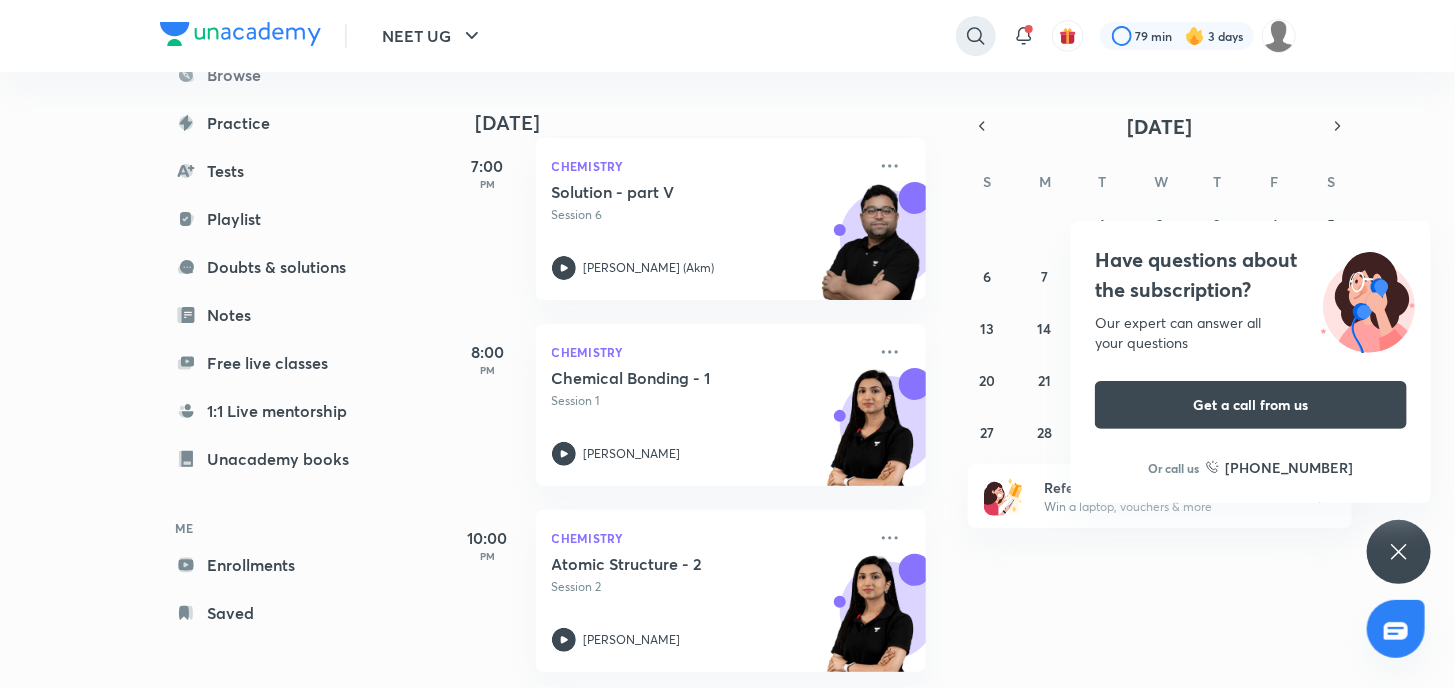 click 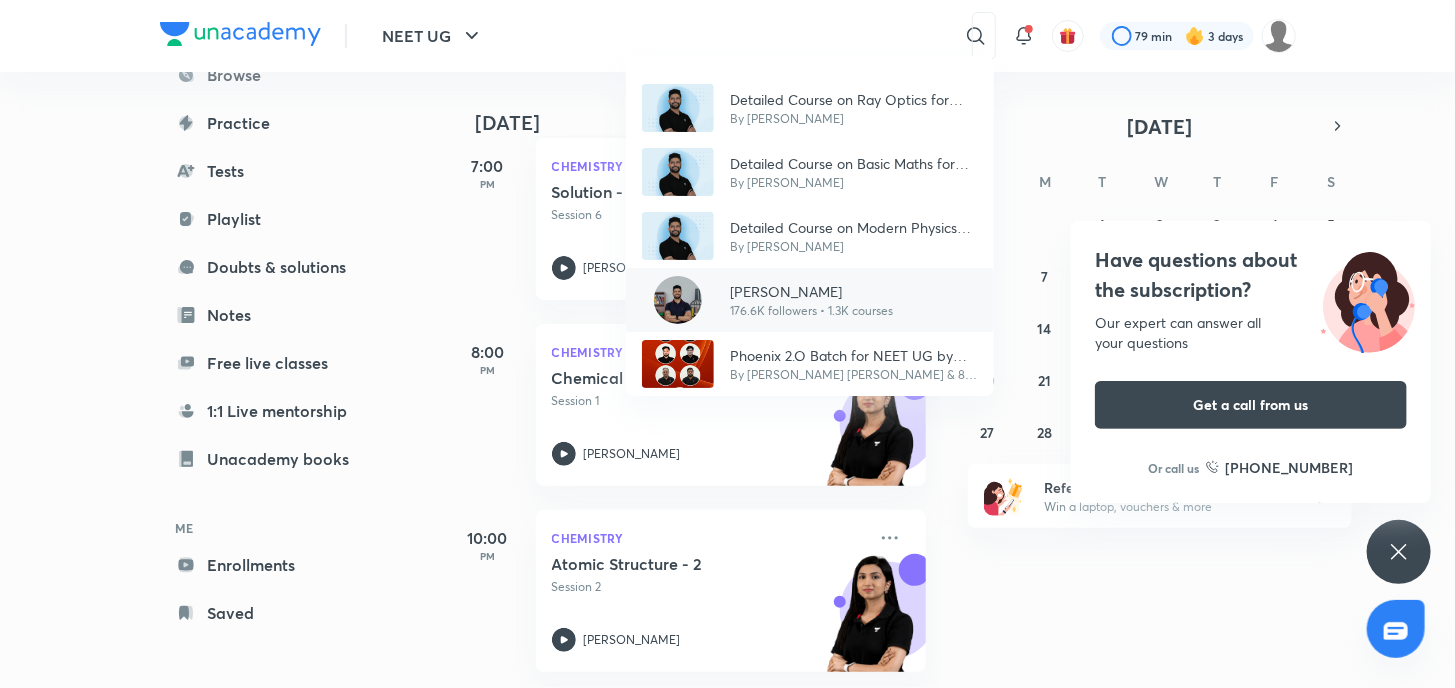 click on "[PERSON_NAME]" at bounding box center [811, 291] 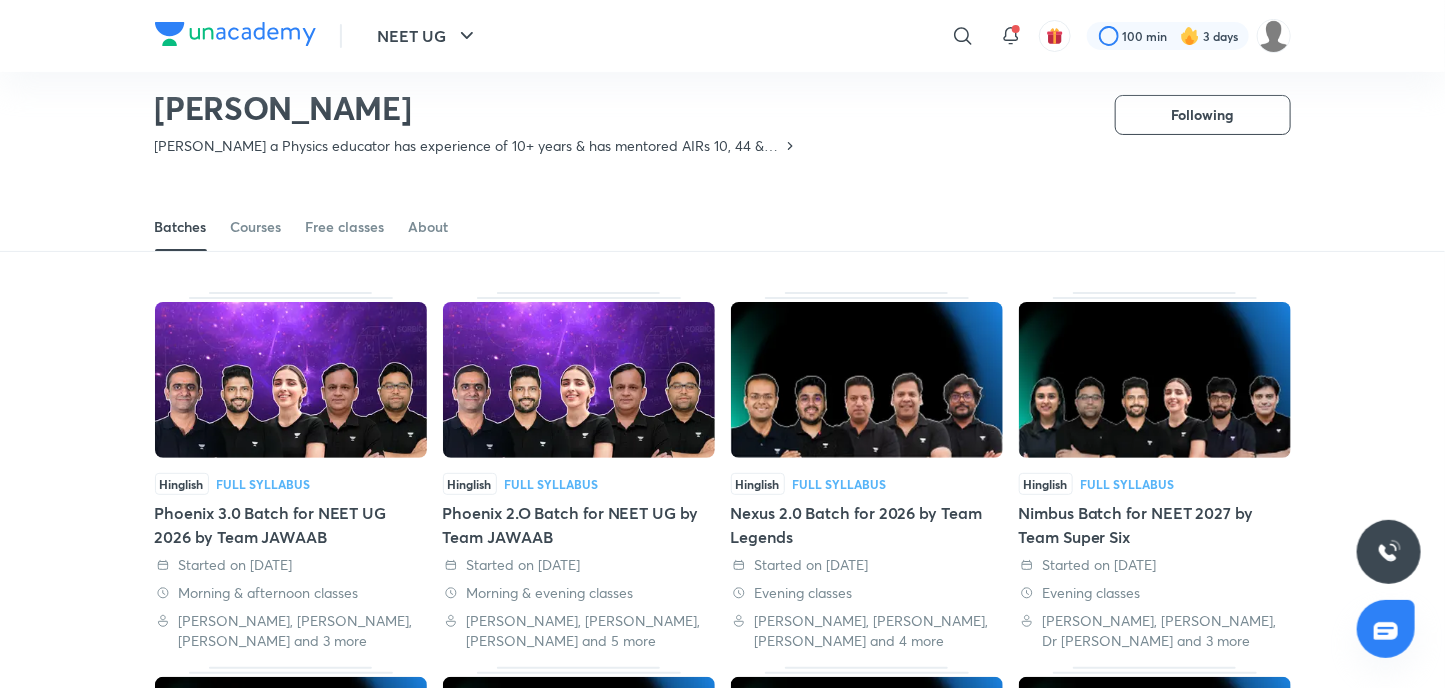 scroll, scrollTop: 87, scrollLeft: 0, axis: vertical 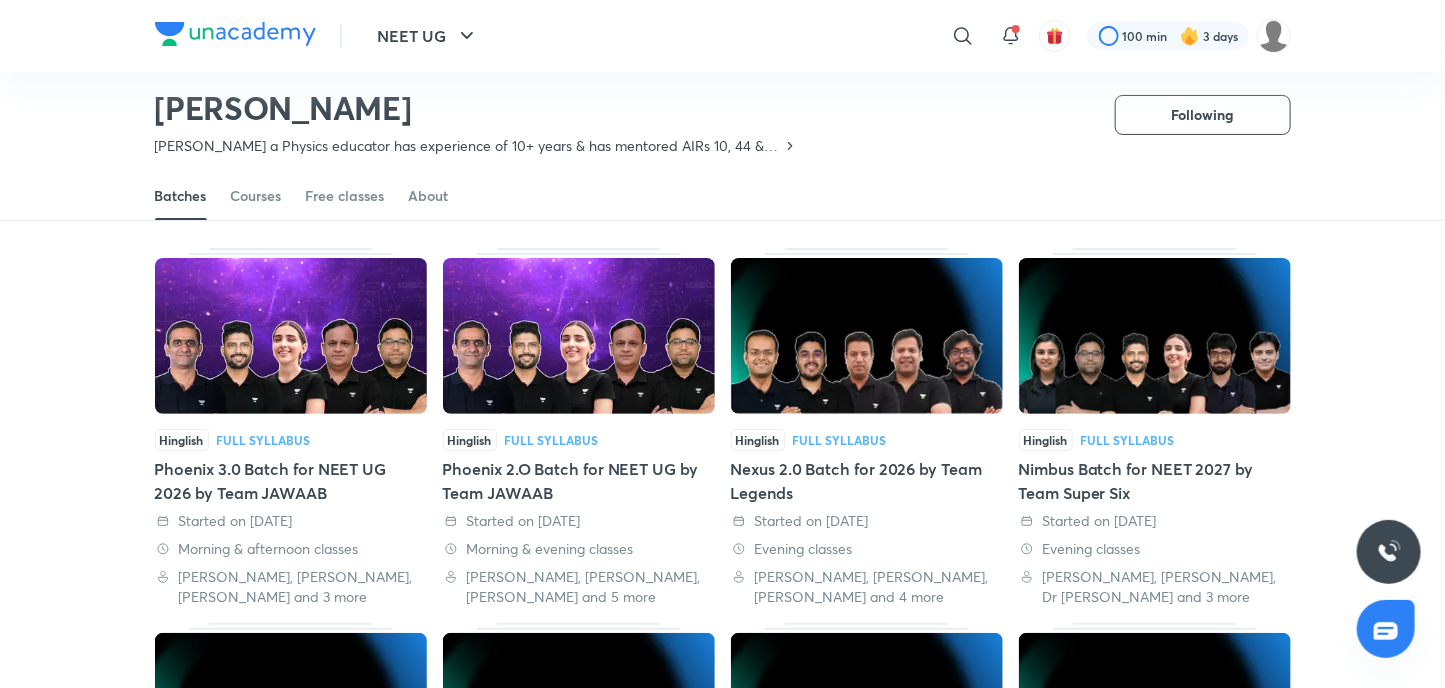 click on "Batches Courses Free classes About" at bounding box center (723, 196) 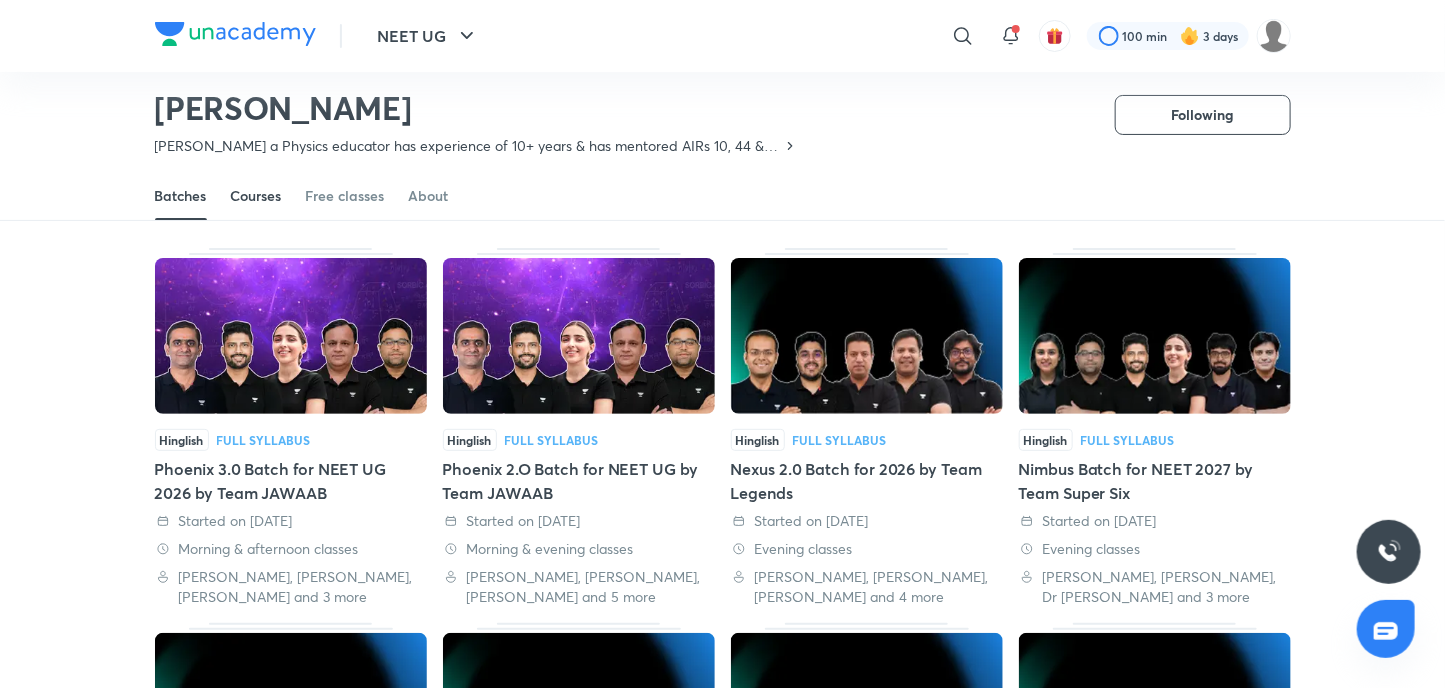 click on "Courses" at bounding box center [256, 196] 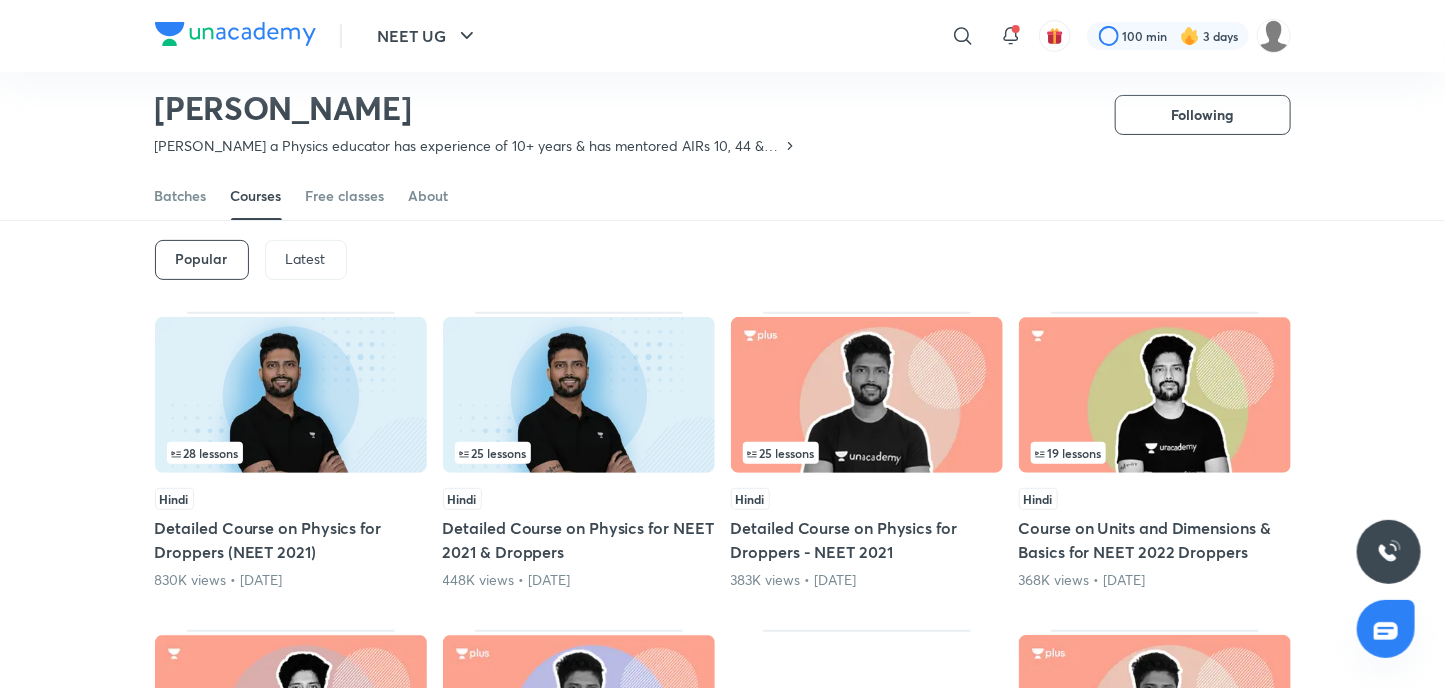 click on "Latest" at bounding box center [306, 260] 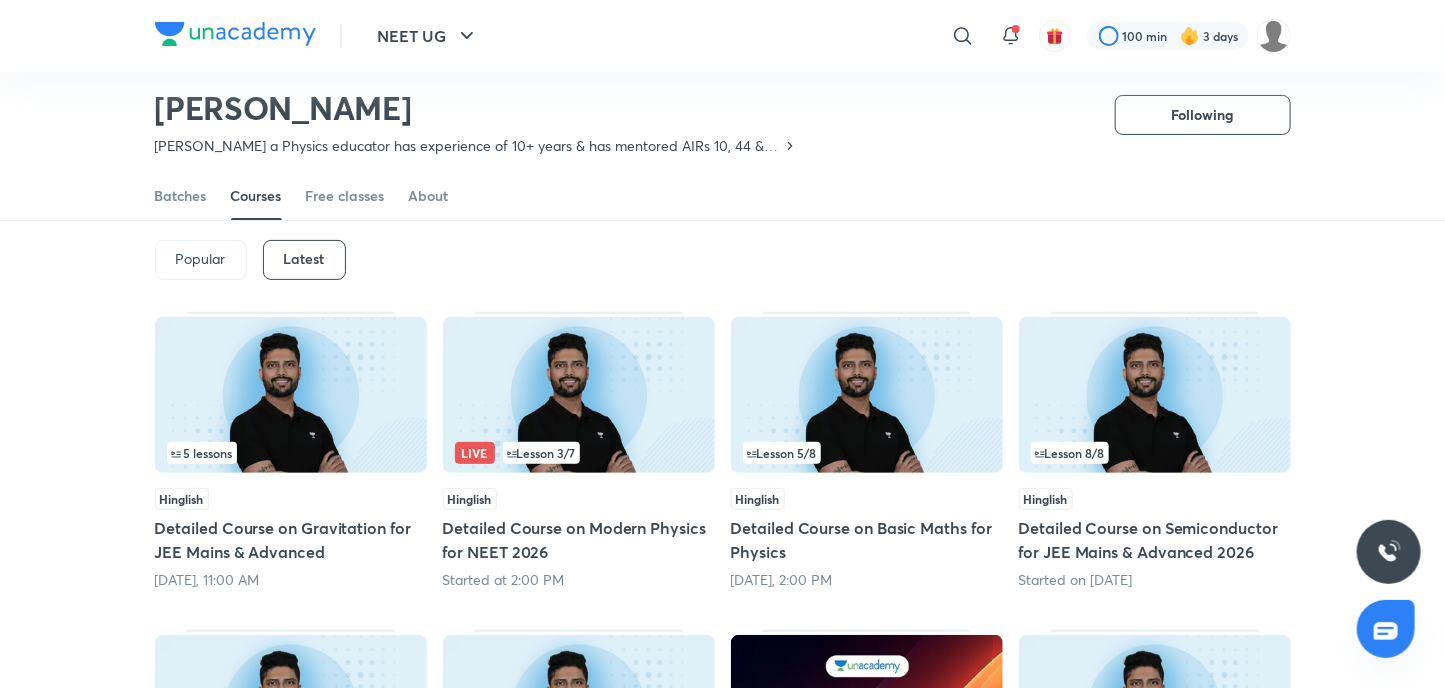 click at bounding box center (579, 395) 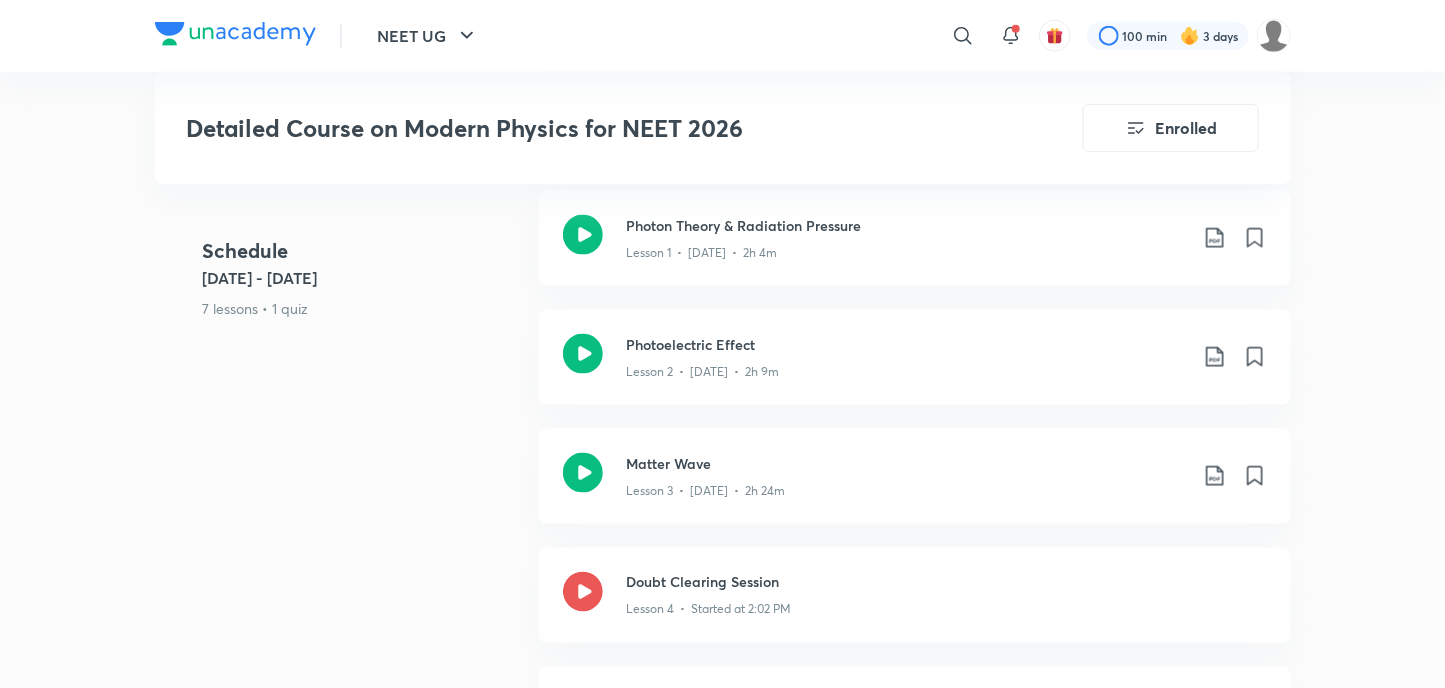 scroll, scrollTop: 1100, scrollLeft: 0, axis: vertical 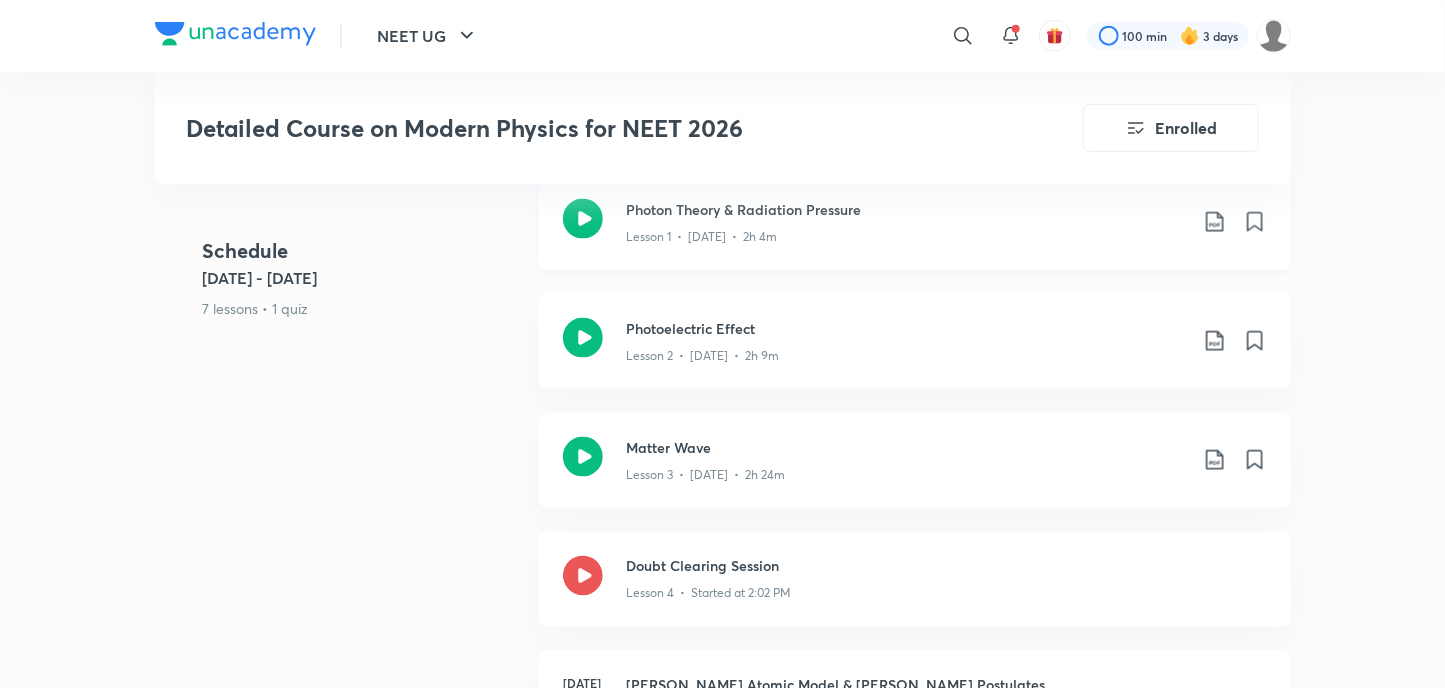 click on "Photon Theory & Radiation Pressure Lesson 1  •  [DATE]  •  2h 4m" at bounding box center [915, 222] 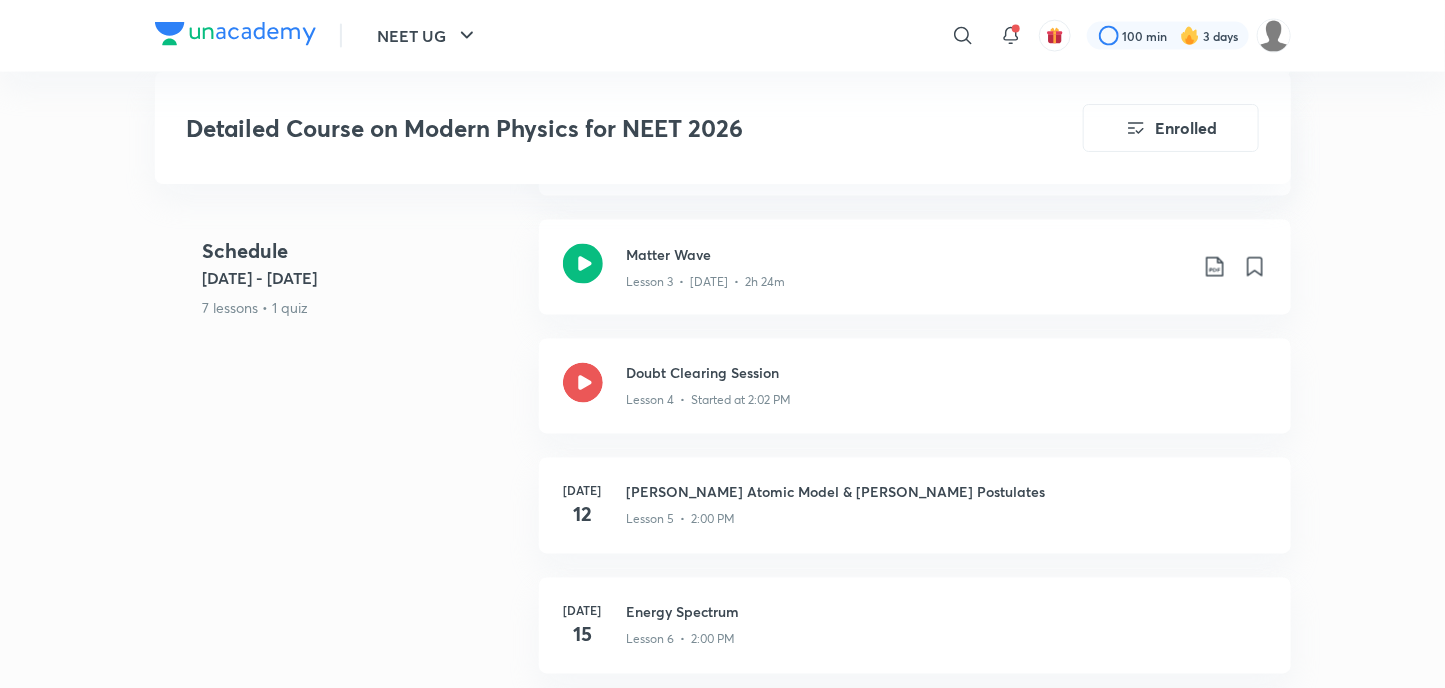 scroll, scrollTop: 1300, scrollLeft: 0, axis: vertical 